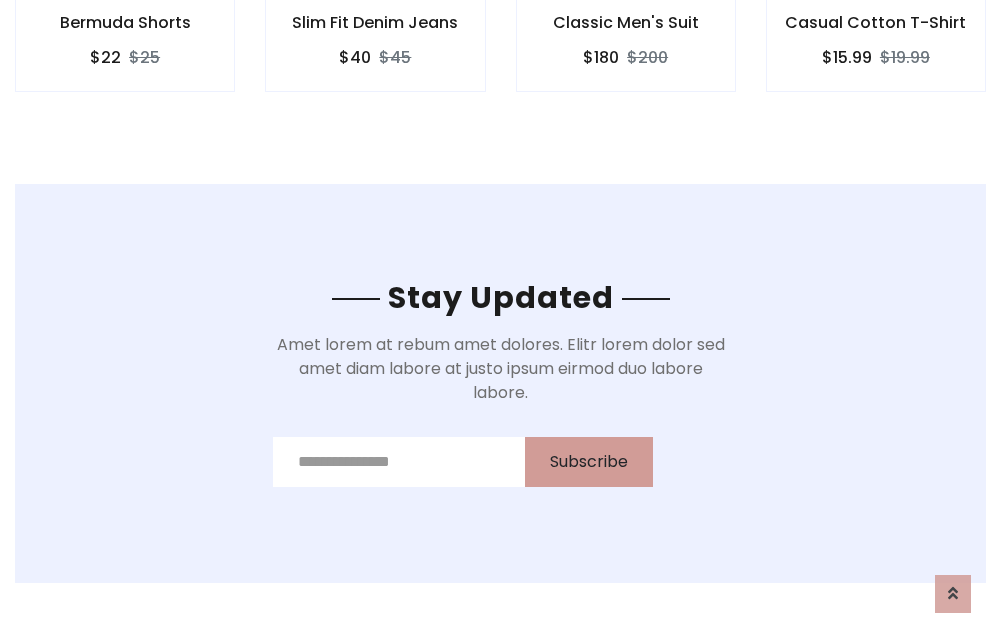 scroll, scrollTop: 0, scrollLeft: 0, axis: both 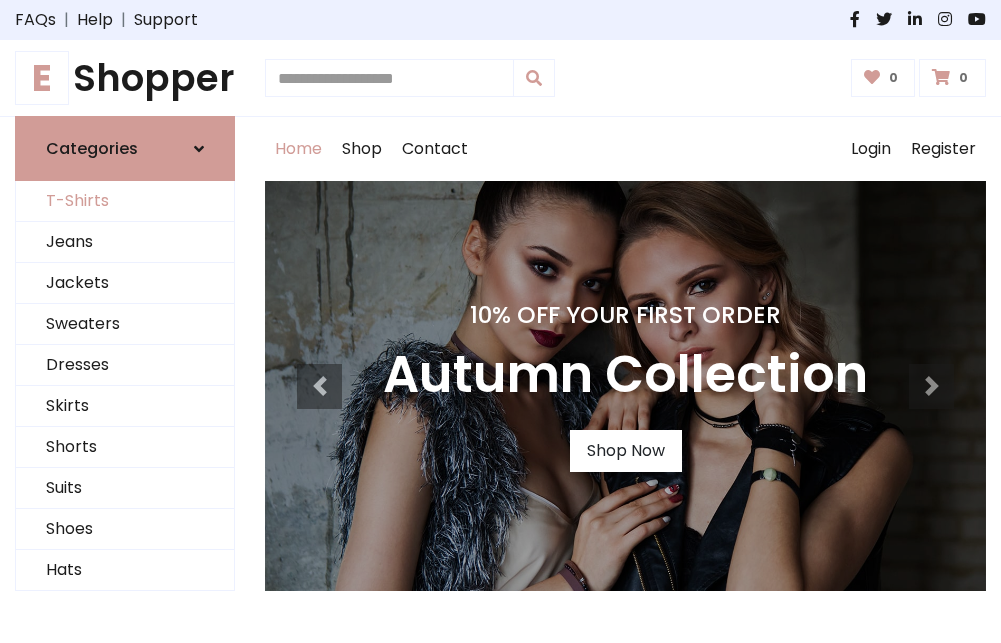 click on "T-Shirts" at bounding box center [125, 201] 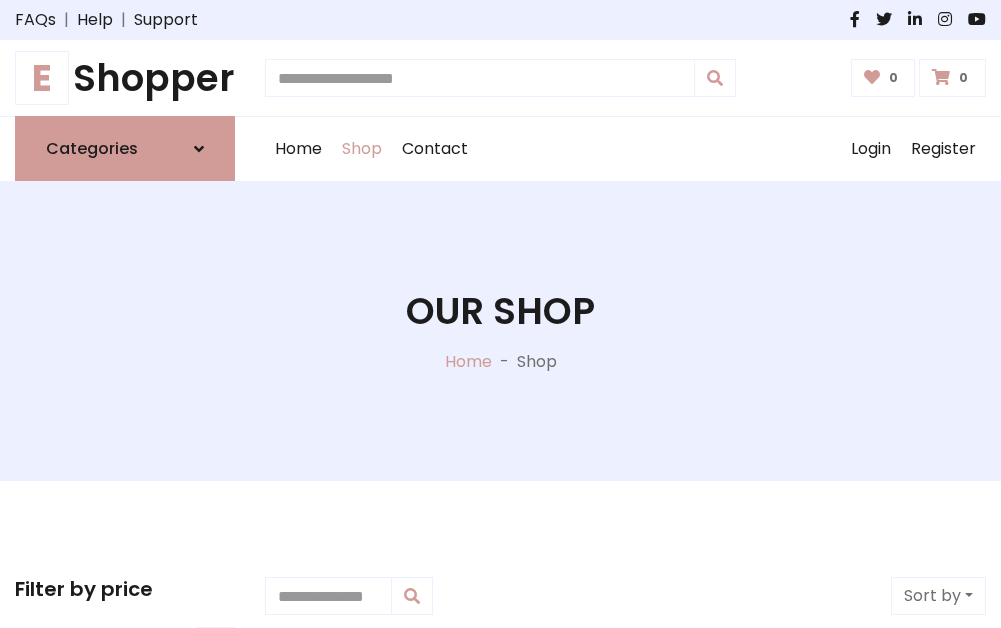 scroll, scrollTop: 485, scrollLeft: 0, axis: vertical 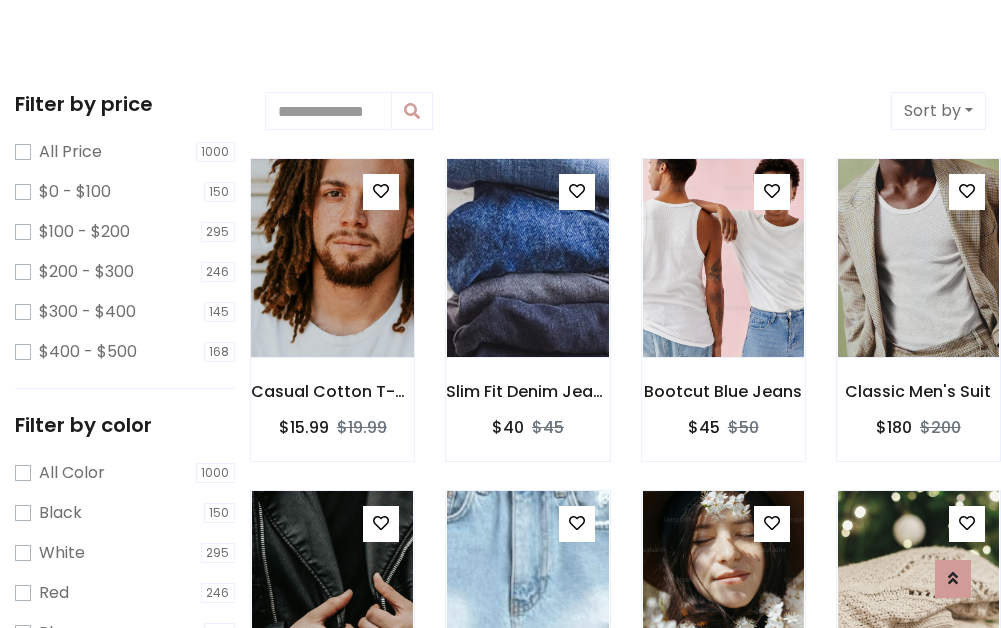 click at bounding box center [332, 258] 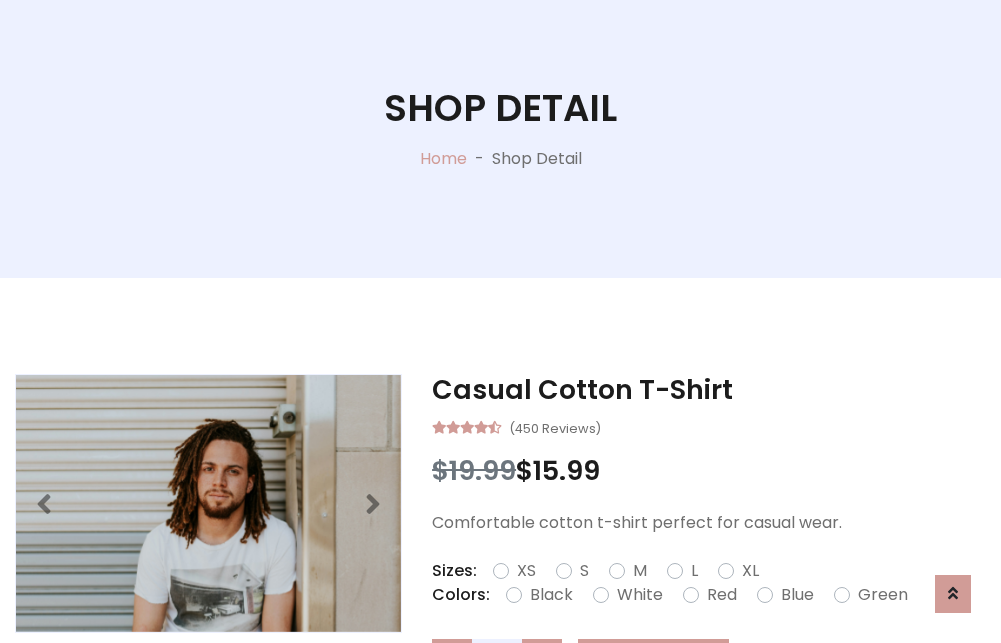 scroll, scrollTop: 365, scrollLeft: 0, axis: vertical 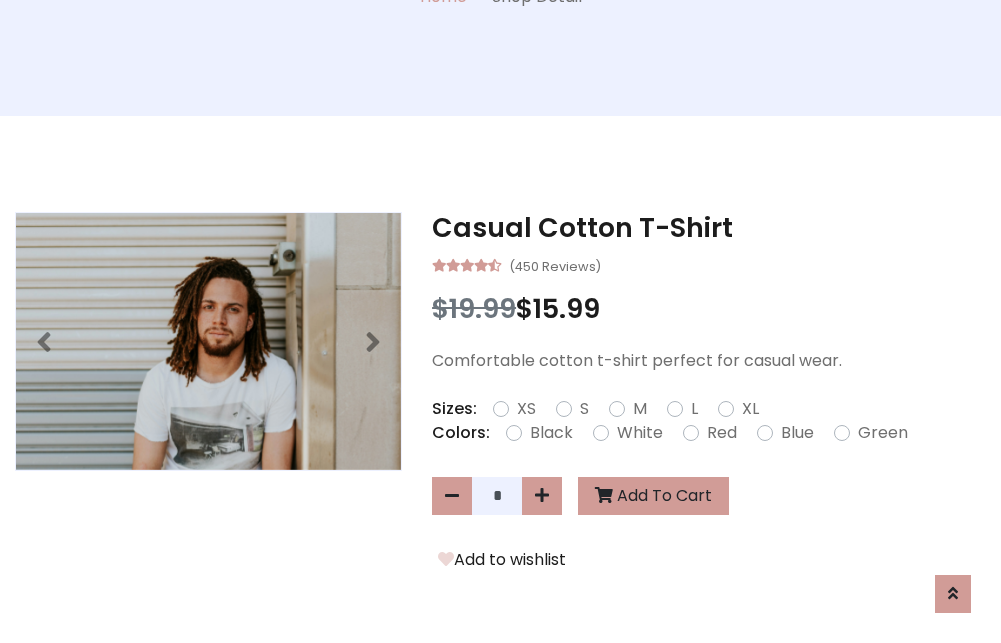 click on "XS" at bounding box center (526, 409) 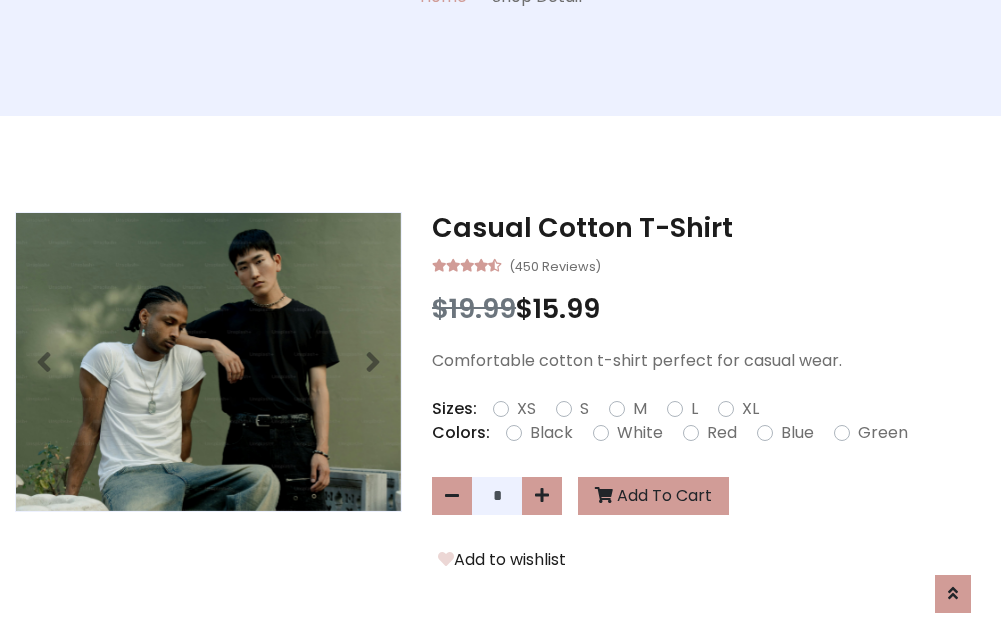 click on "White" at bounding box center [640, 433] 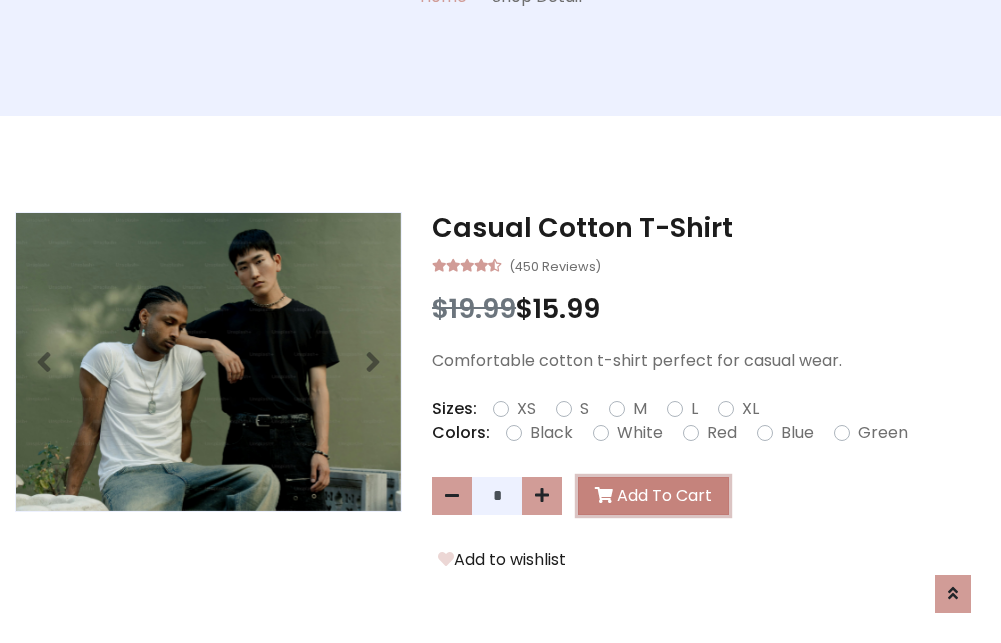 click on "Add To Cart" at bounding box center [653, 496] 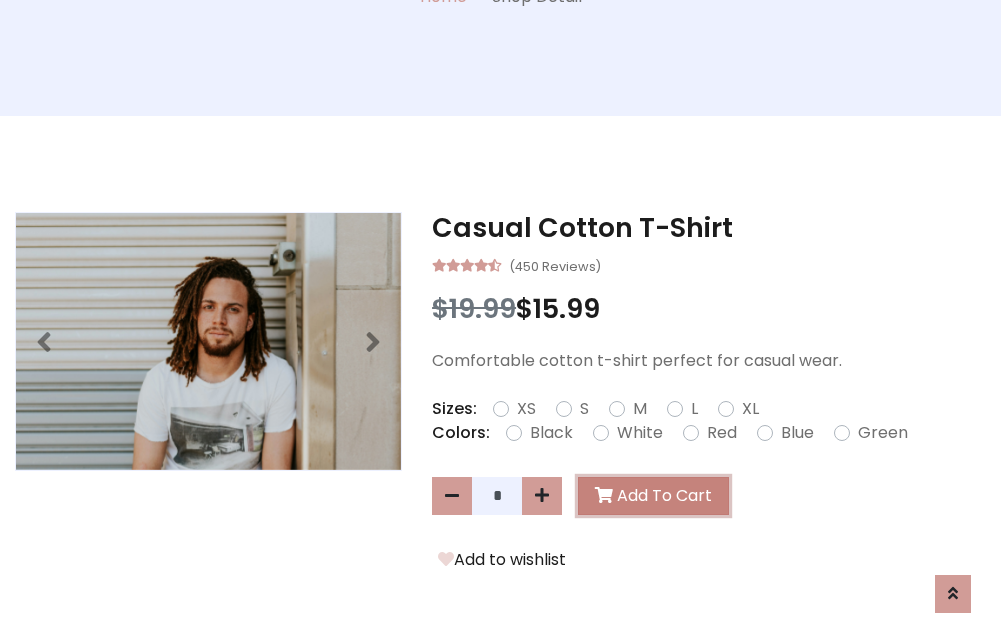scroll, scrollTop: 0, scrollLeft: 0, axis: both 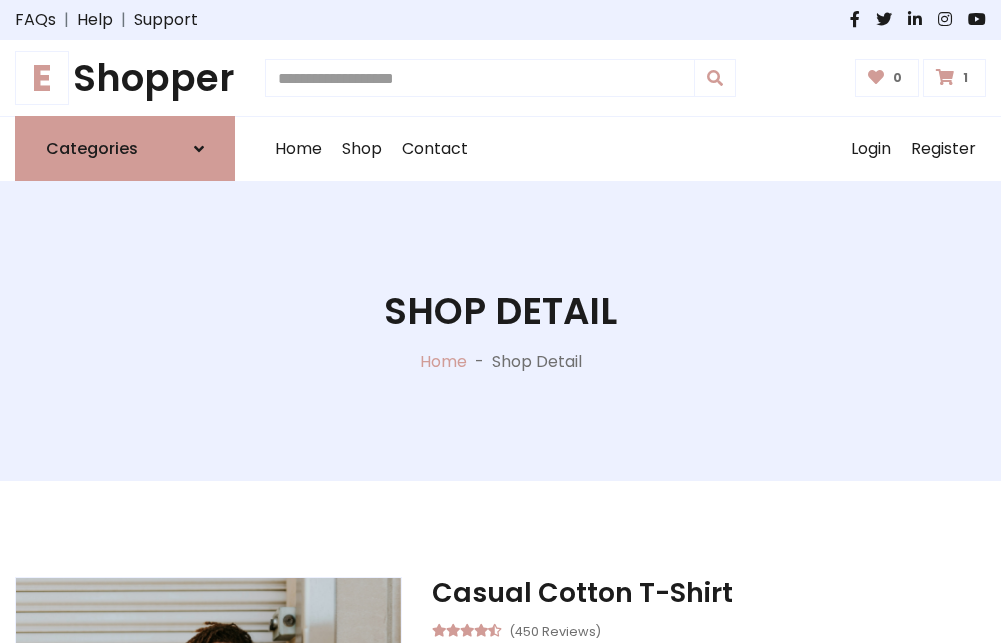 click at bounding box center [945, 77] 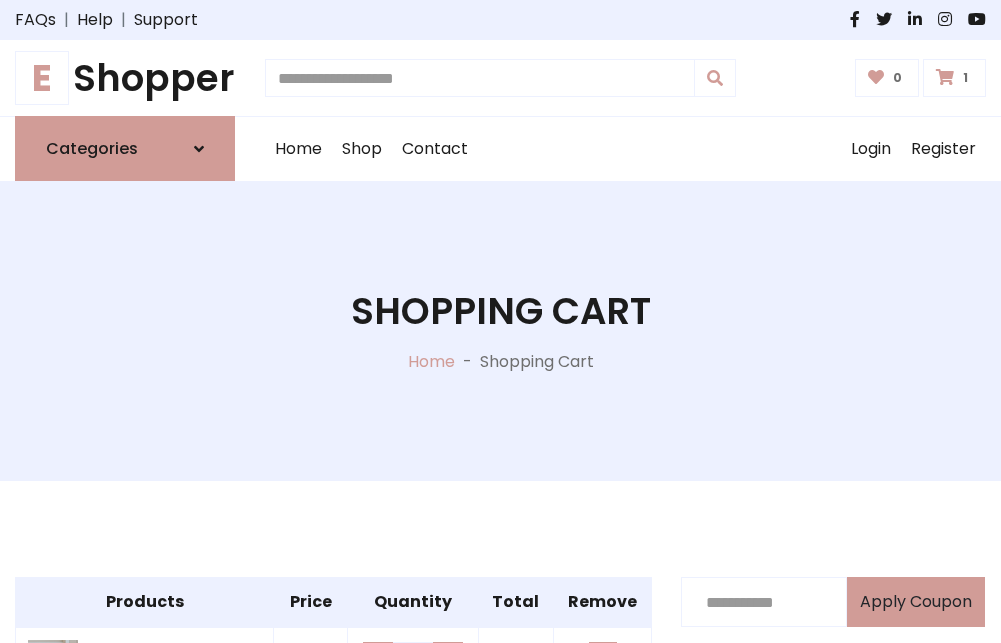 scroll, scrollTop: 468, scrollLeft: 0, axis: vertical 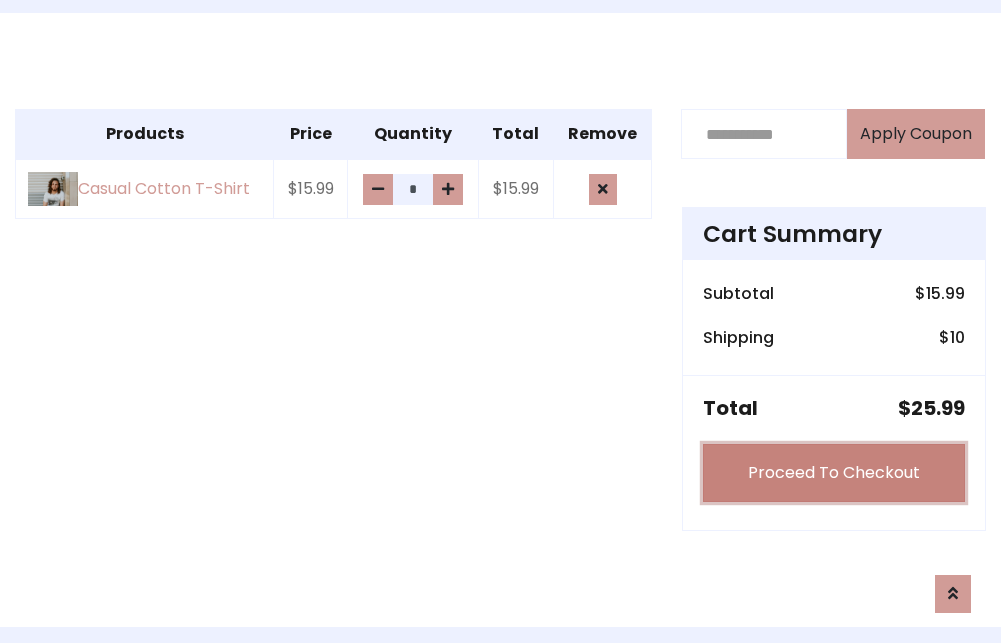 click on "Proceed To Checkout" at bounding box center (834, 473) 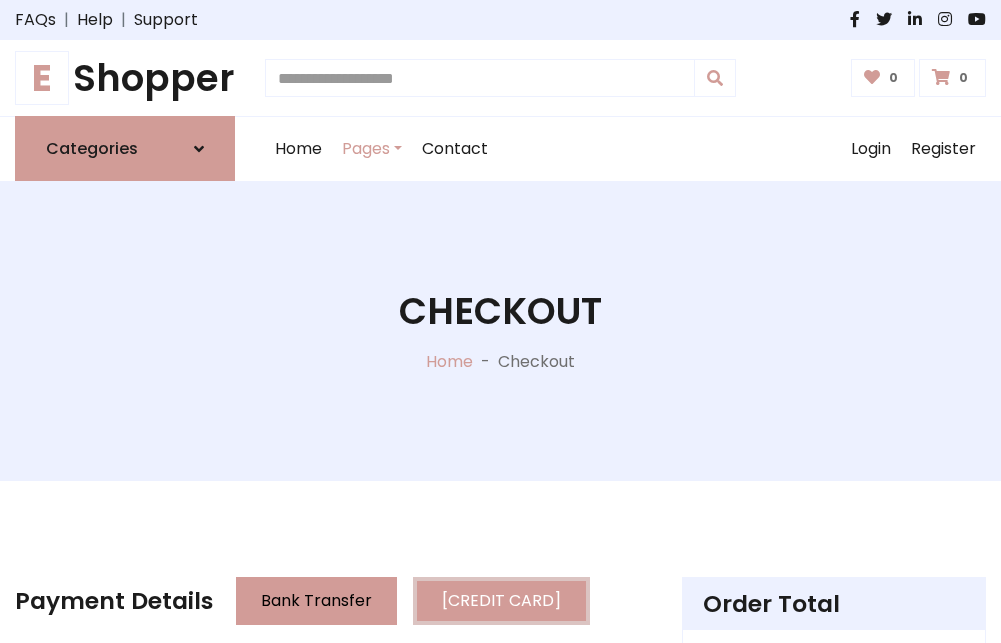 scroll, scrollTop: 0, scrollLeft: 0, axis: both 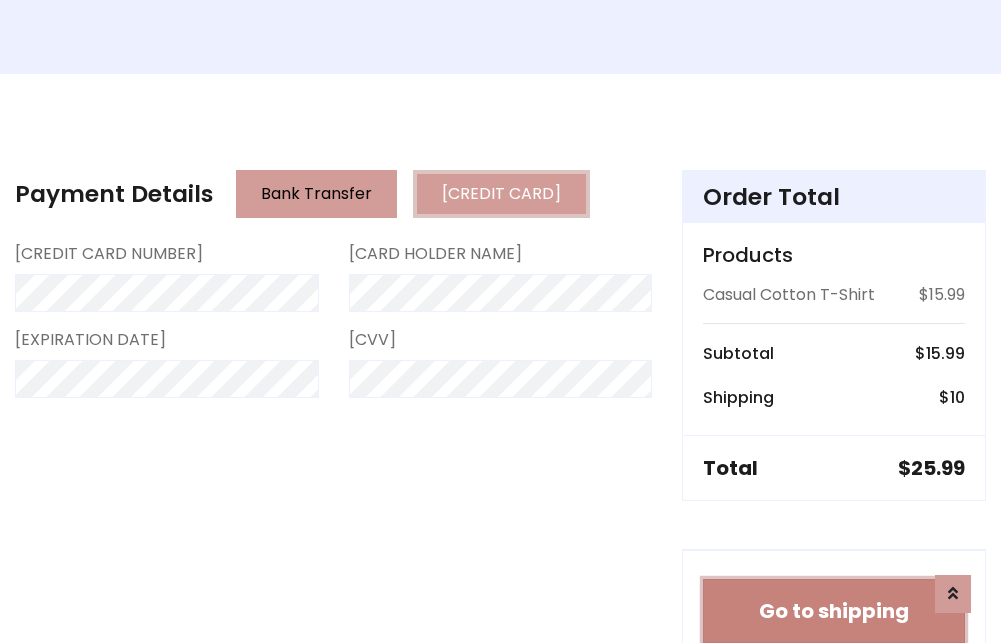click on "Go to shipping" at bounding box center (834, 611) 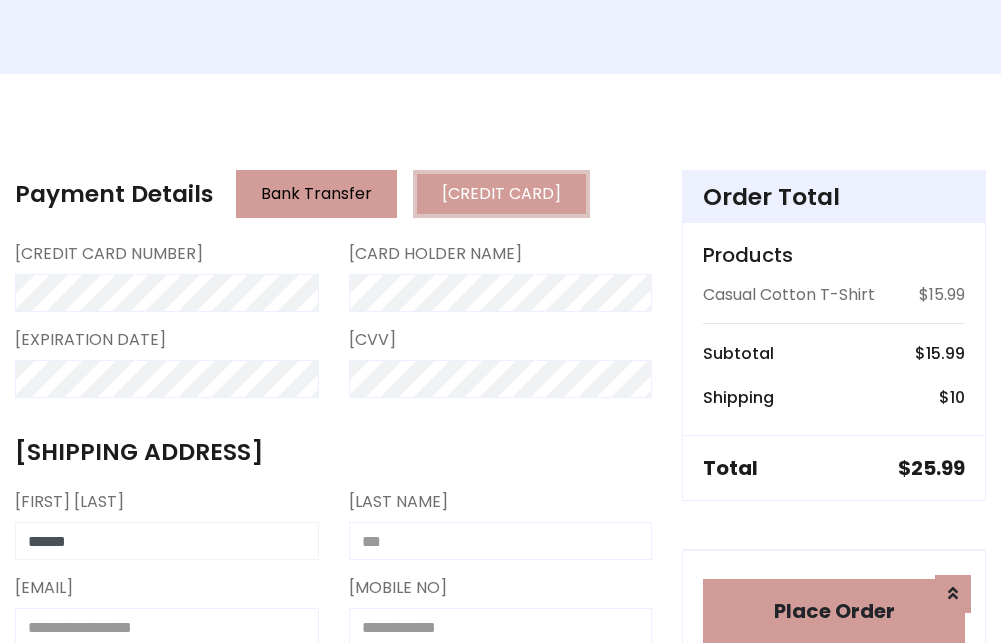 type on "******" 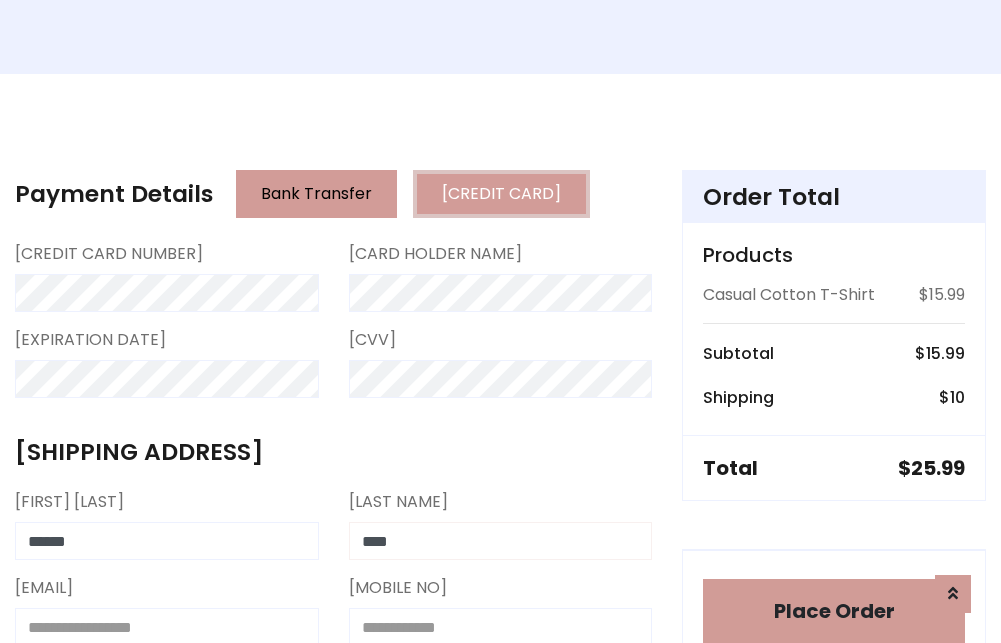 type on "****" 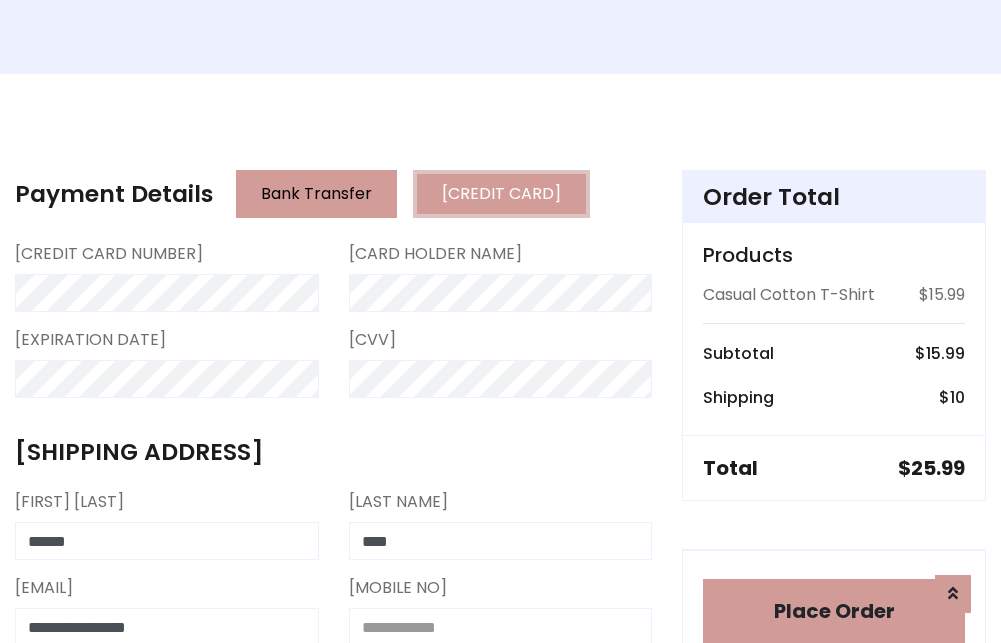 scroll, scrollTop: 411, scrollLeft: 0, axis: vertical 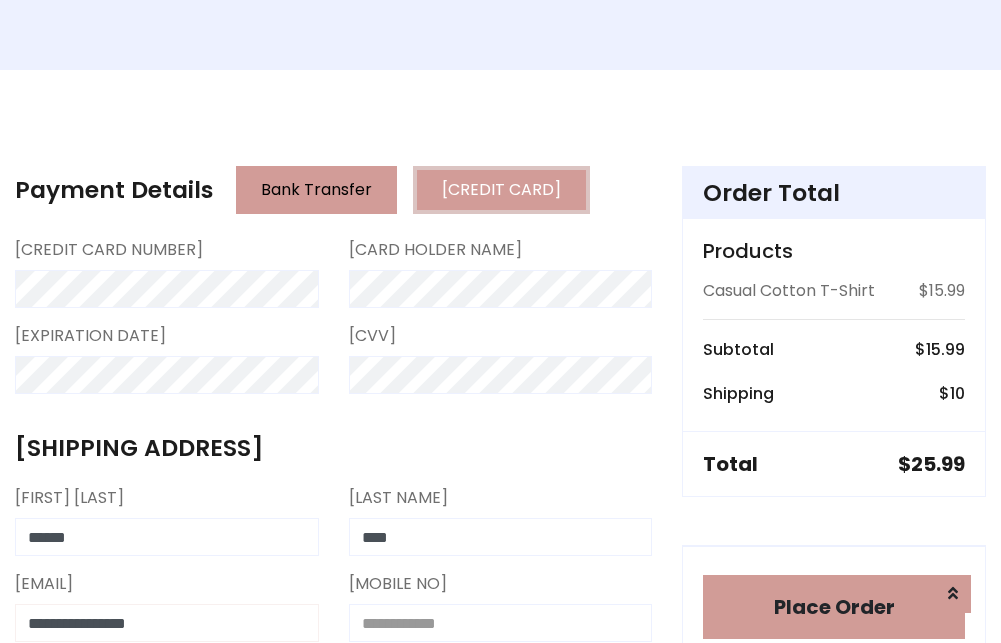 type on "**********" 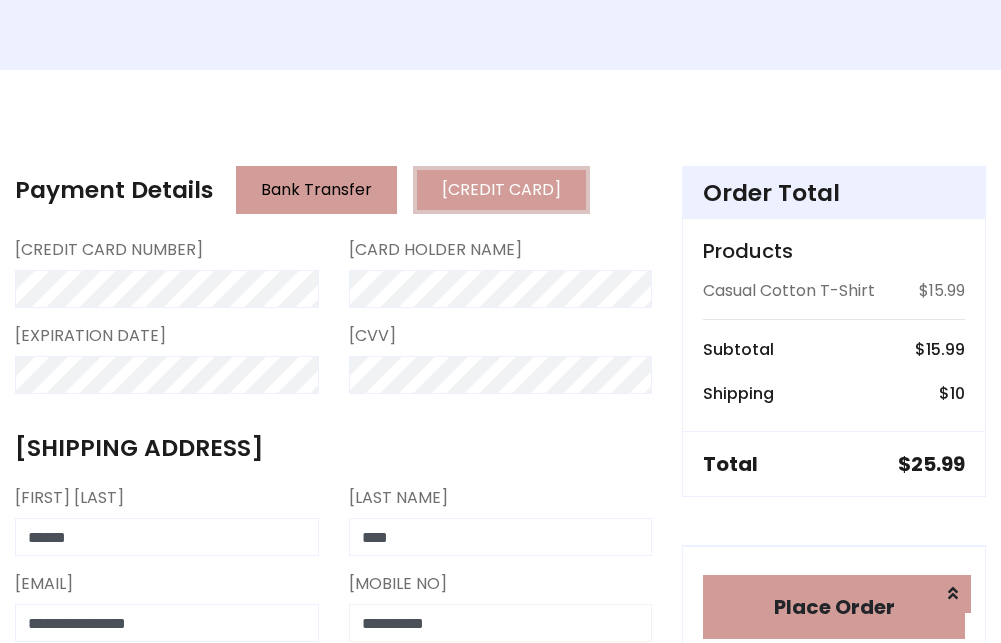 type on "**********" 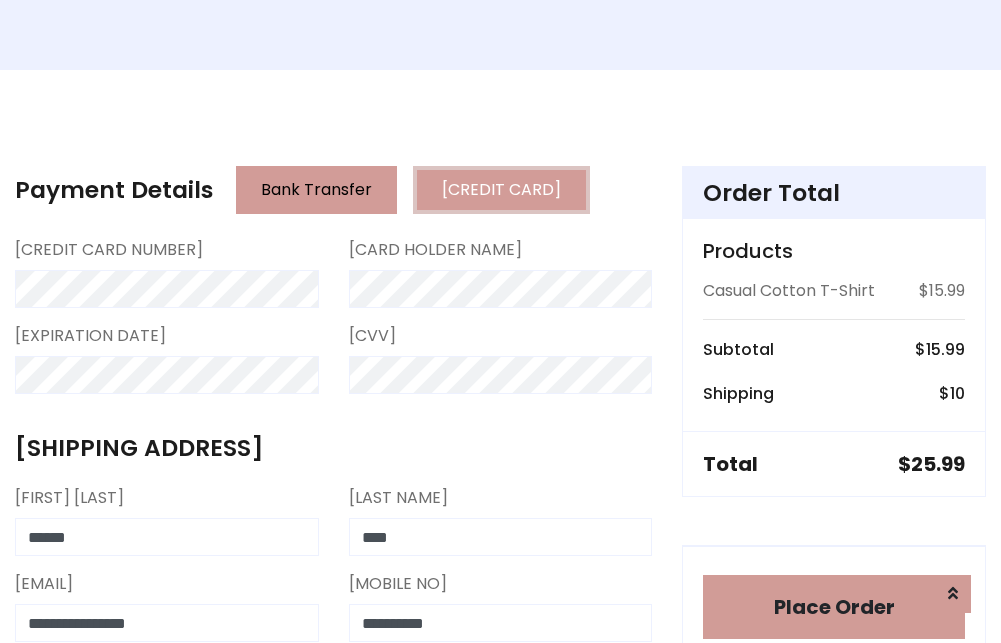 scroll, scrollTop: 799, scrollLeft: 0, axis: vertical 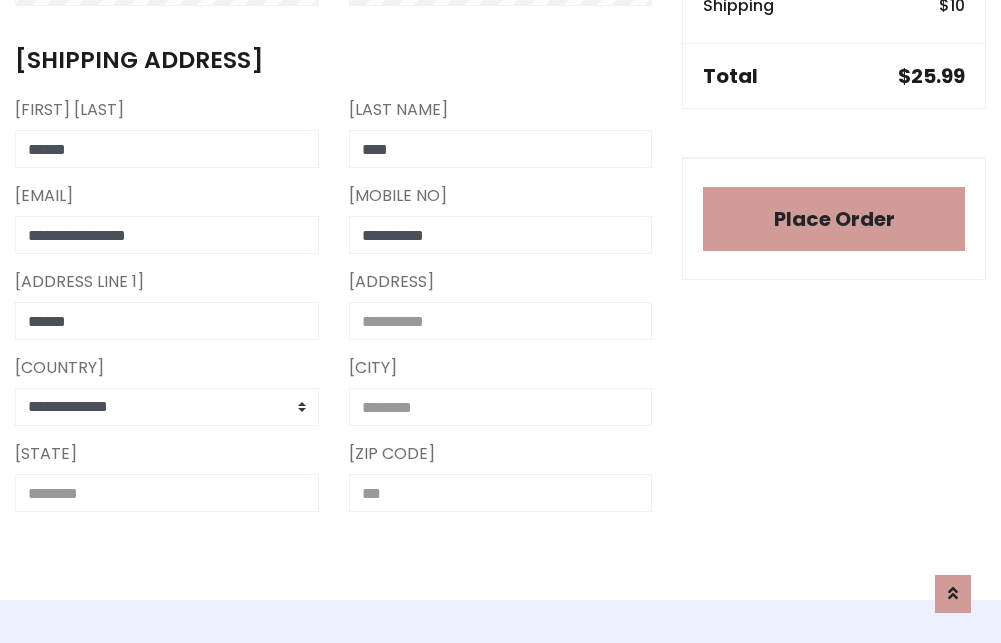 type on "******" 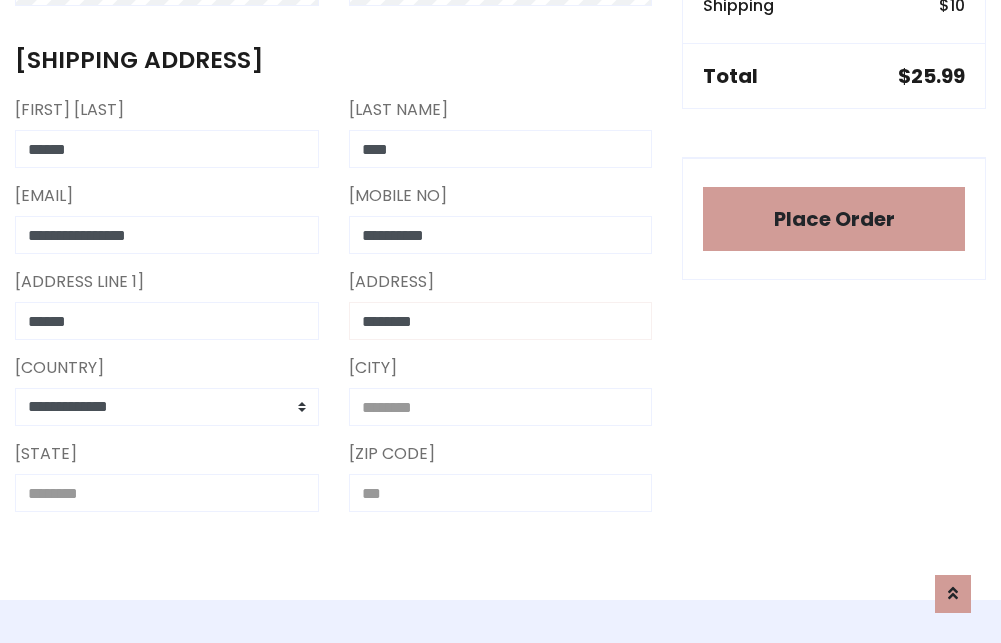 type on "********" 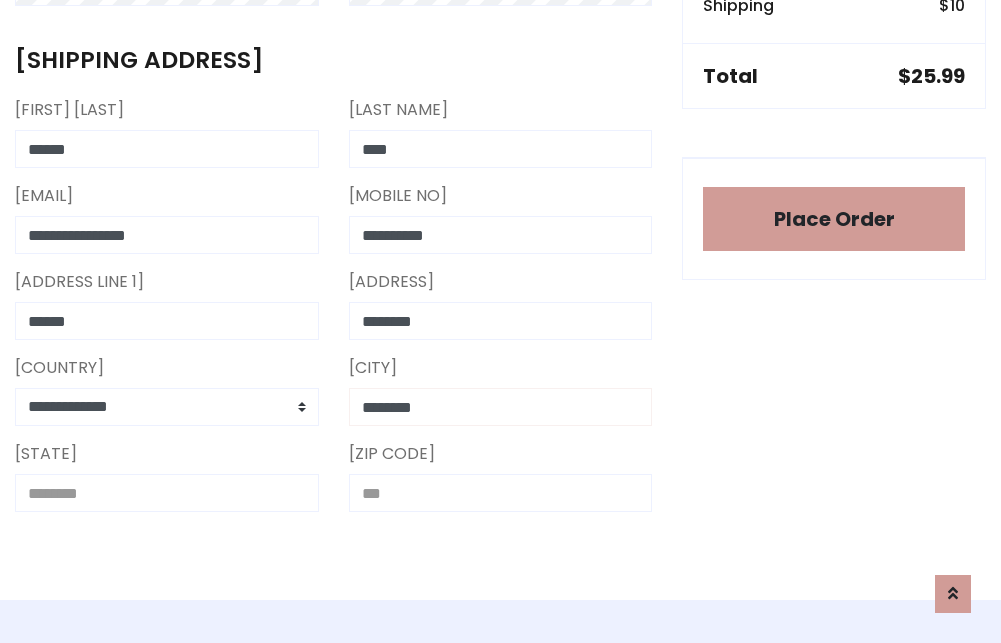 type on "********" 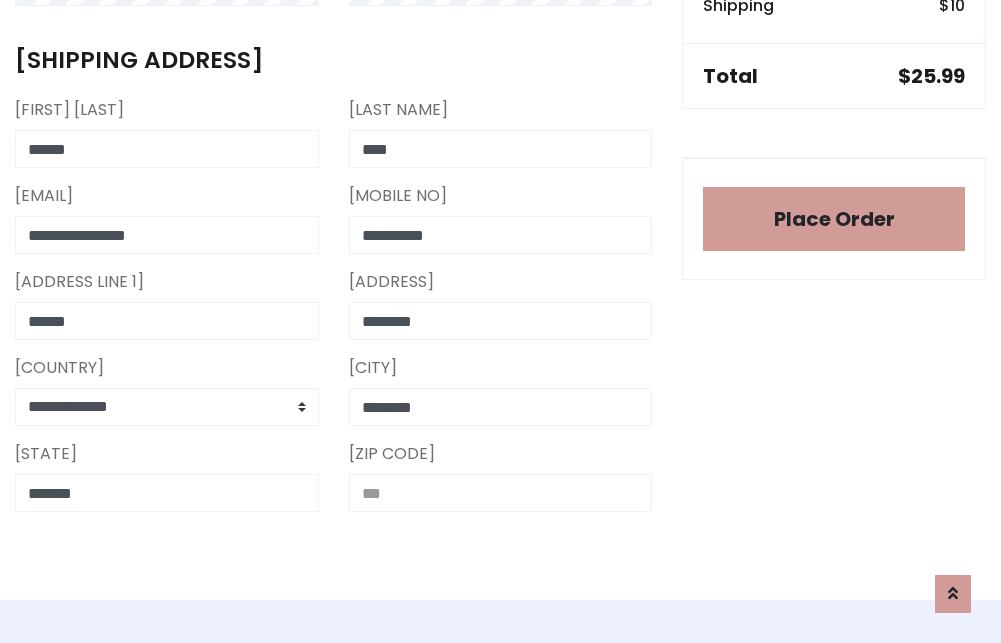 type on "*******" 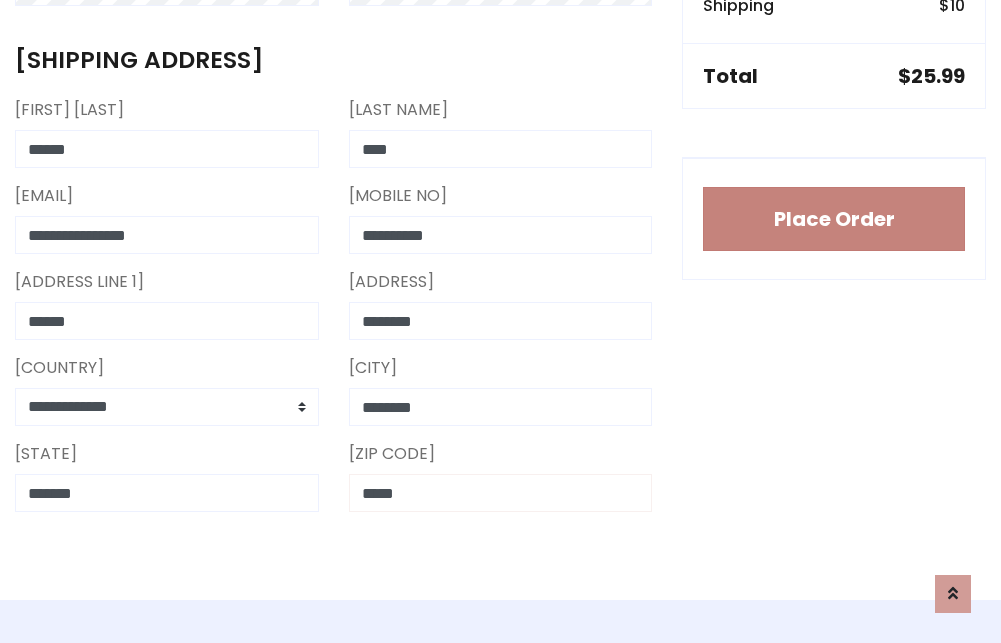 type on "*****" 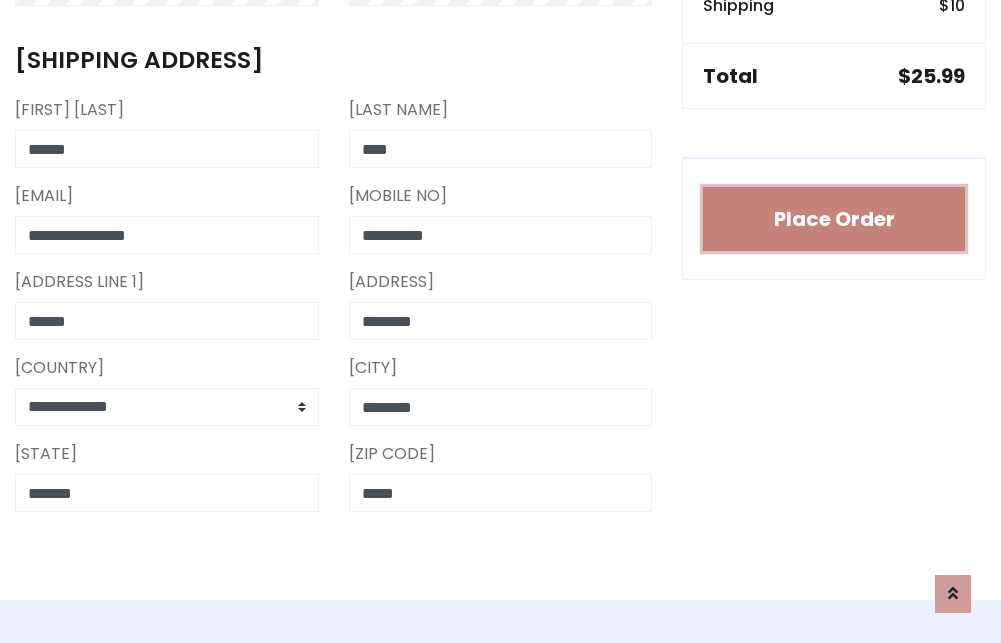 click on "Place Order" at bounding box center [834, 219] 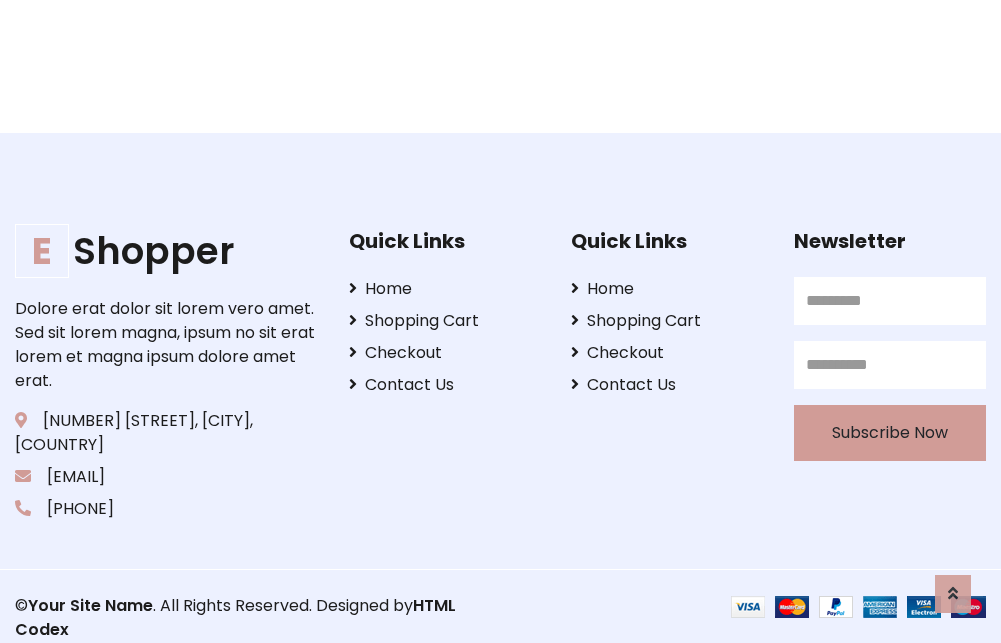 scroll, scrollTop: 0, scrollLeft: 0, axis: both 